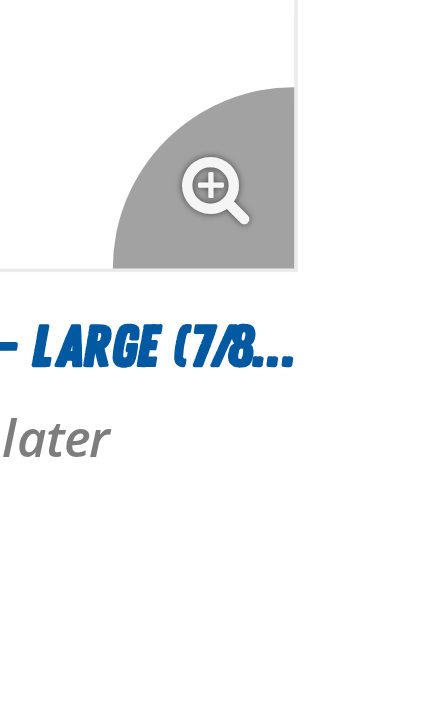 scroll, scrollTop: 1022, scrollLeft: 0, axis: vertical 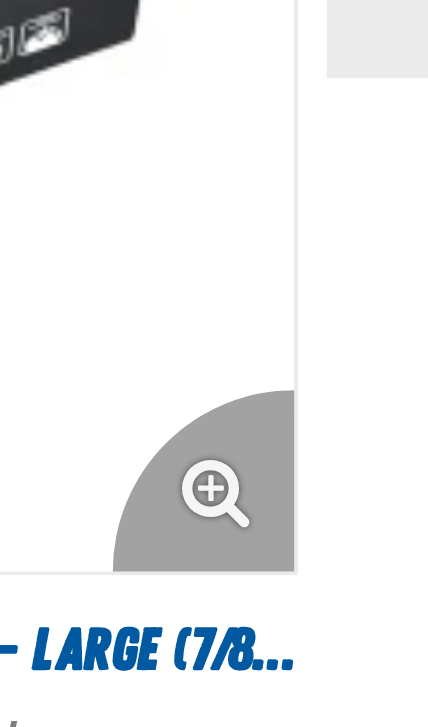 click 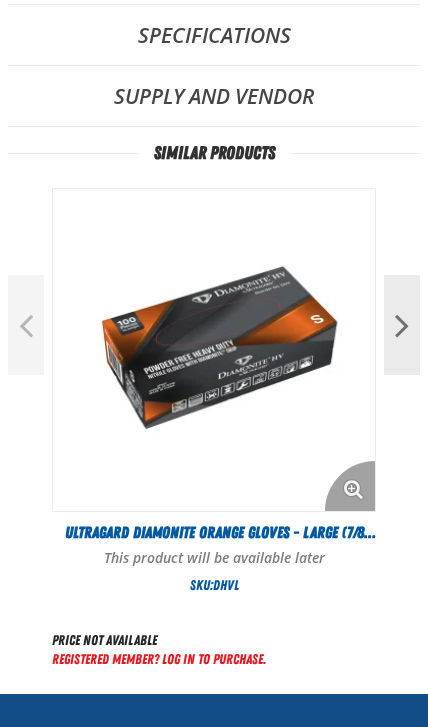 click at bounding box center (350, 486) 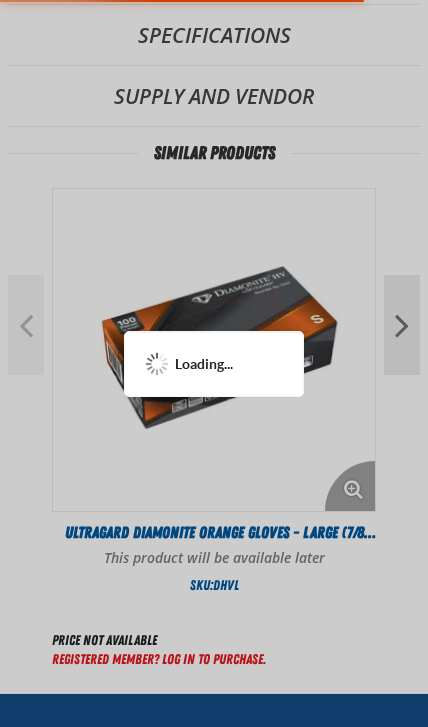 scroll, scrollTop: 0, scrollLeft: 0, axis: both 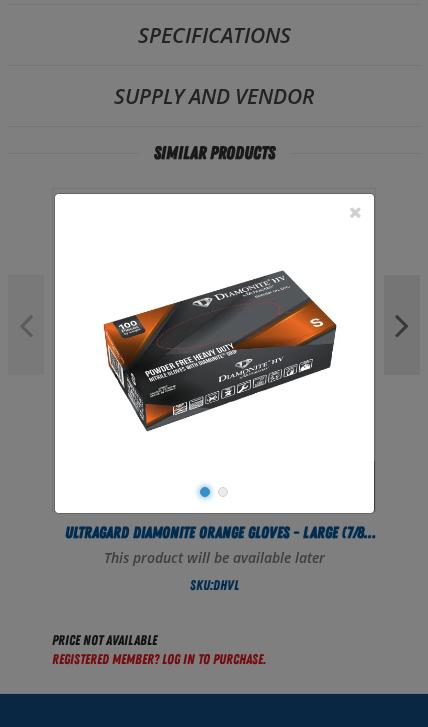 click at bounding box center (214, 353) 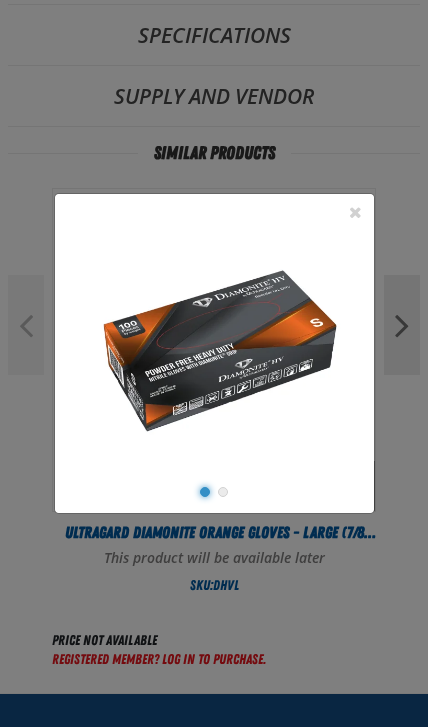 click at bounding box center (214, 353) 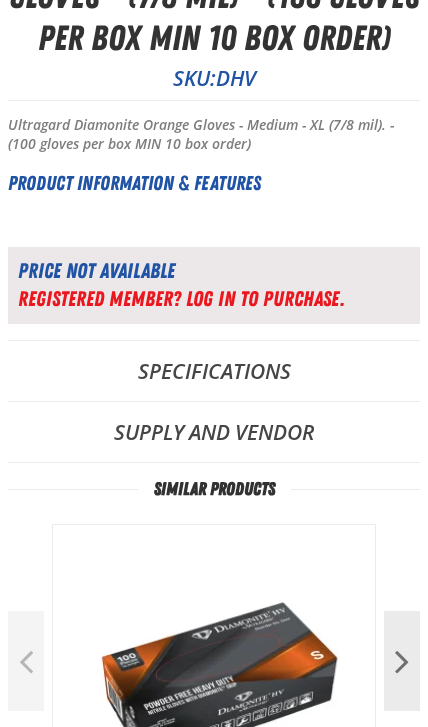 scroll, scrollTop: 738, scrollLeft: 0, axis: vertical 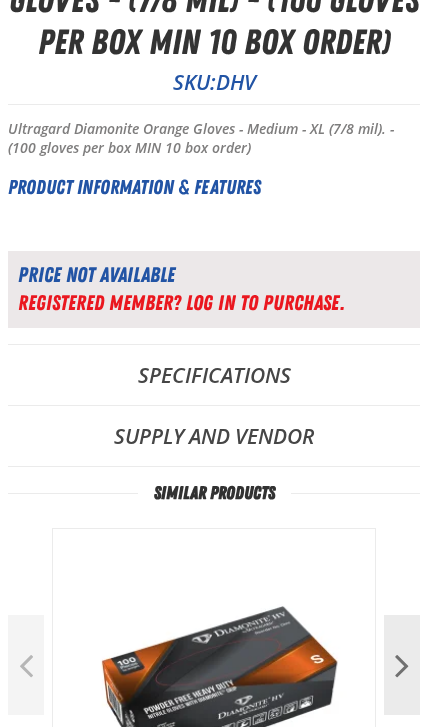 click on "Supply and Vendor" at bounding box center [214, 436] 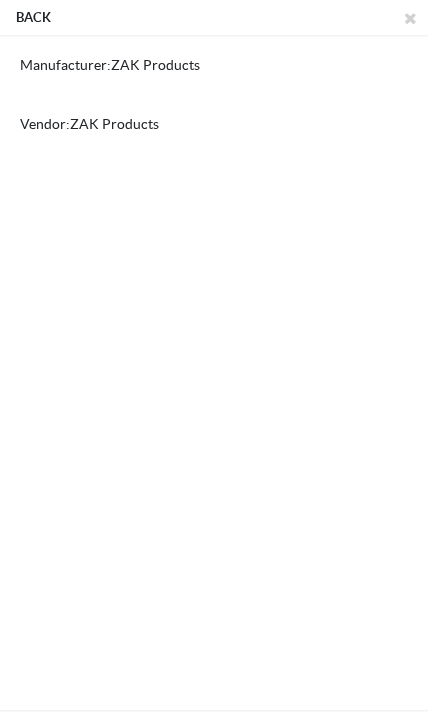 scroll, scrollTop: 0, scrollLeft: 0, axis: both 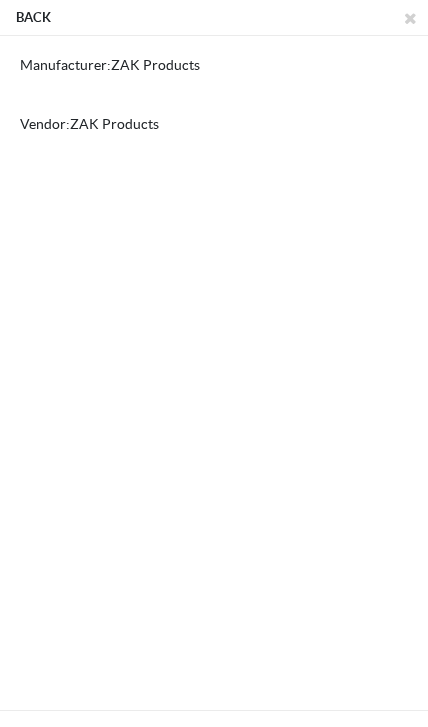 click on "Back" at bounding box center [33, 18] 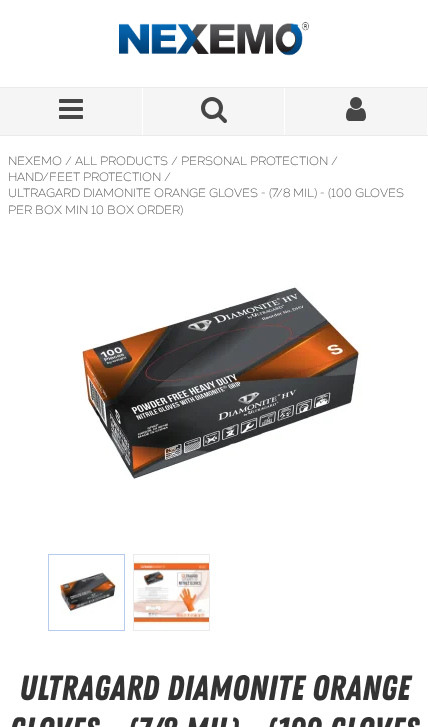 scroll, scrollTop: 0, scrollLeft: 0, axis: both 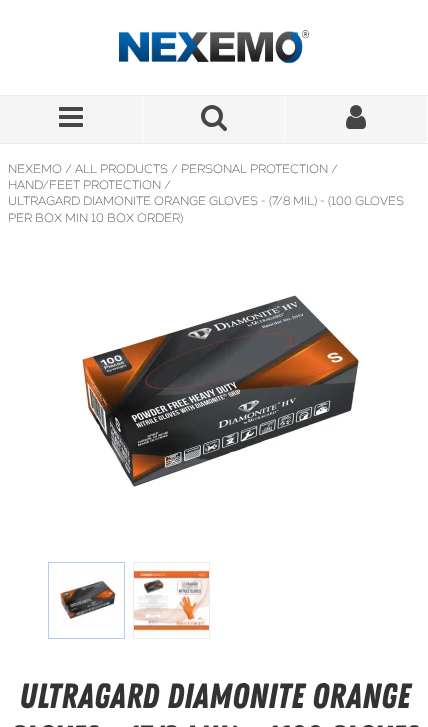 click at bounding box center [71, 117] 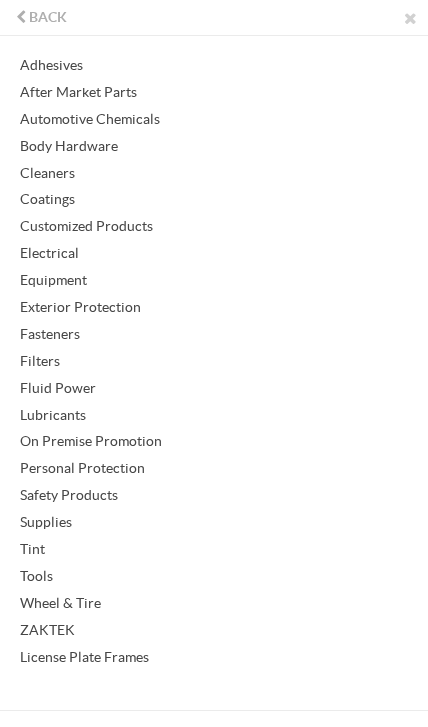 click on "Safety Products" at bounding box center (69, 495) 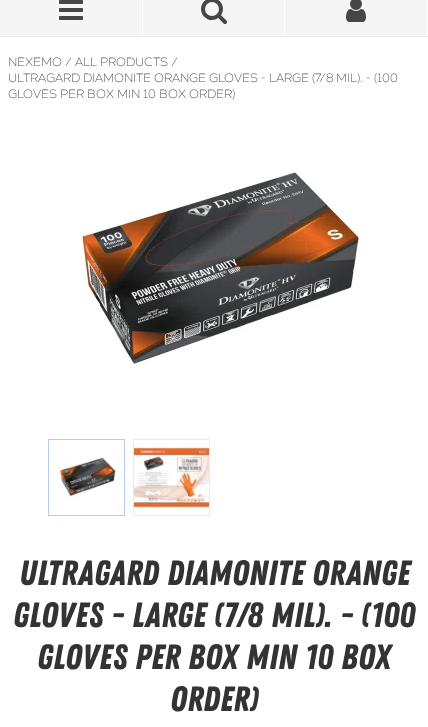 scroll, scrollTop: 113, scrollLeft: 0, axis: vertical 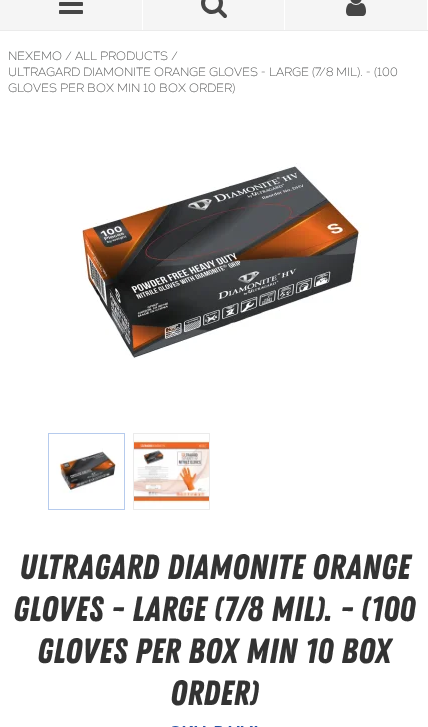 click at bounding box center (86, 471) 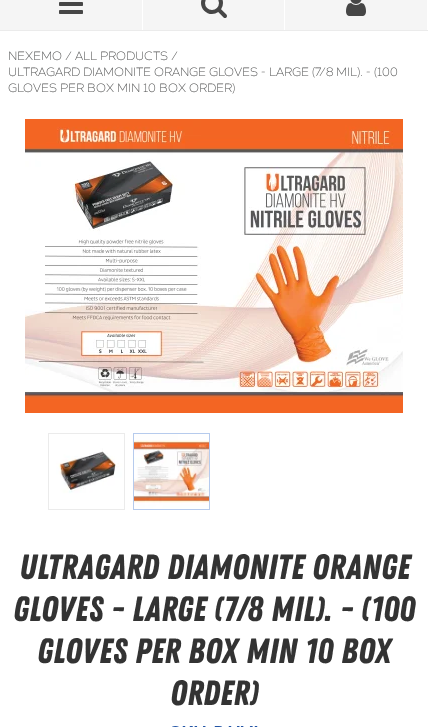 scroll, scrollTop: 114, scrollLeft: 0, axis: vertical 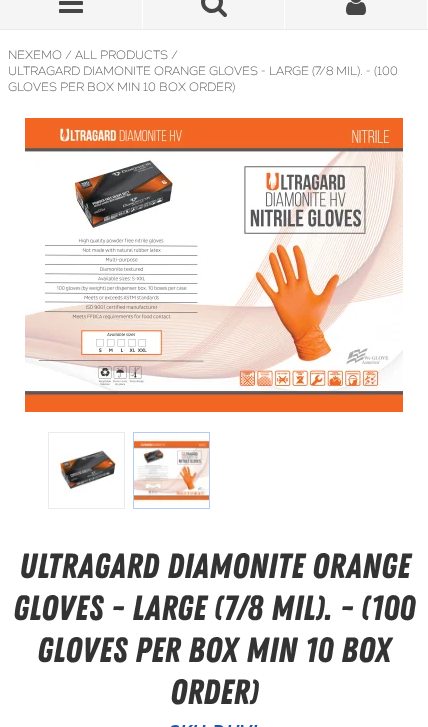 click at bounding box center (86, 470) 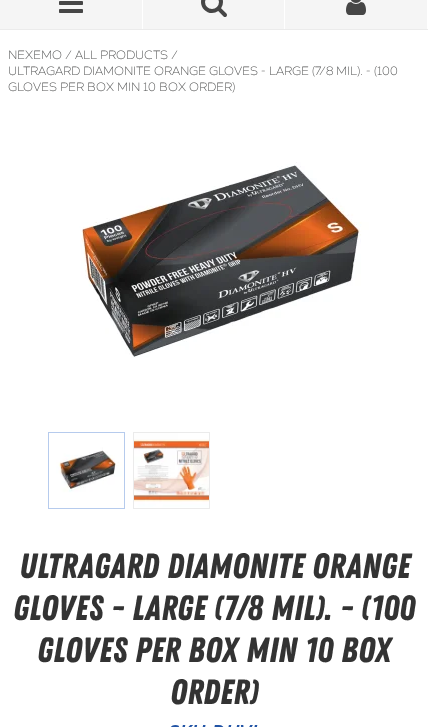 click at bounding box center (214, 264) 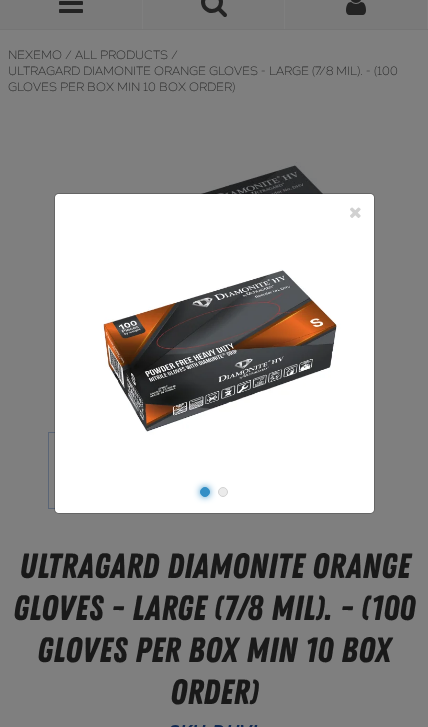 click at bounding box center [214, 353] 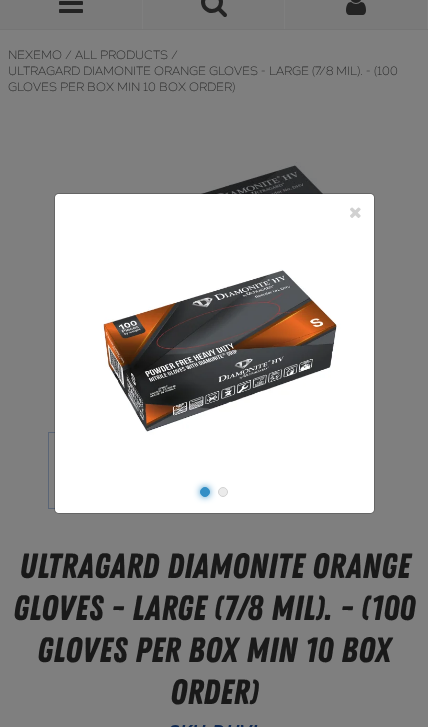 click at bounding box center [214, 353] 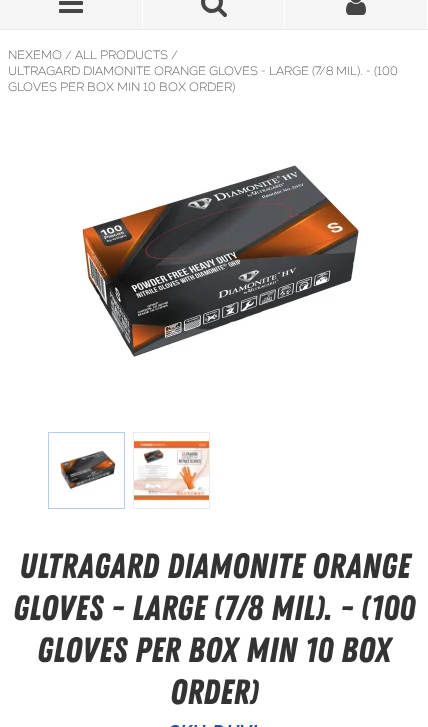 click at bounding box center [214, 264] 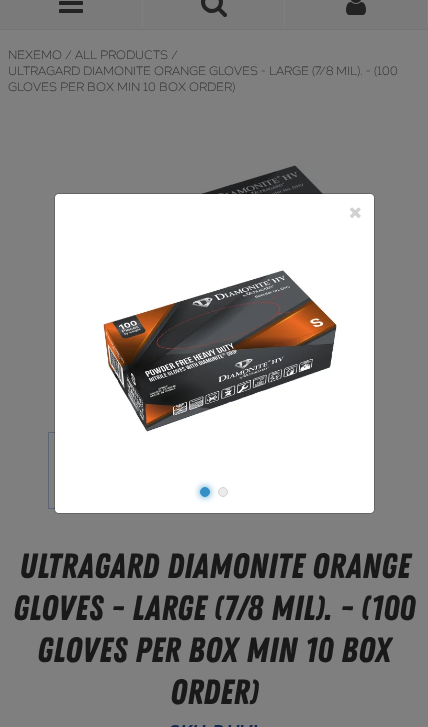 click at bounding box center (214, 353) 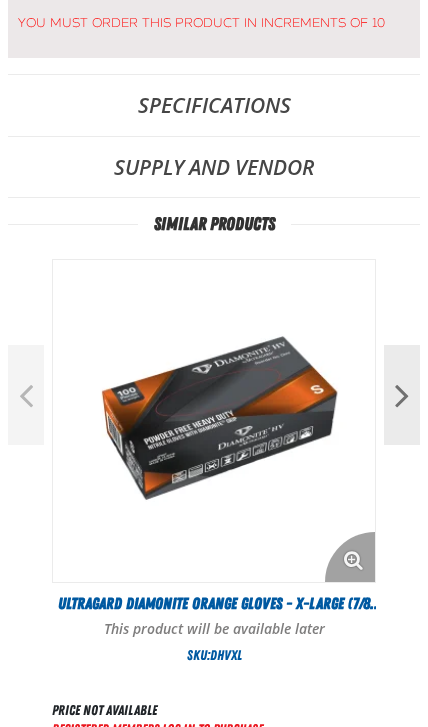 scroll, scrollTop: 1205, scrollLeft: 0, axis: vertical 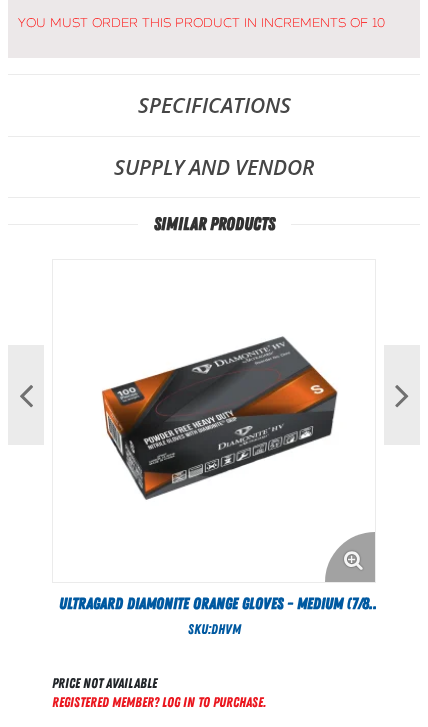 click on "Next" at bounding box center (402, 395) 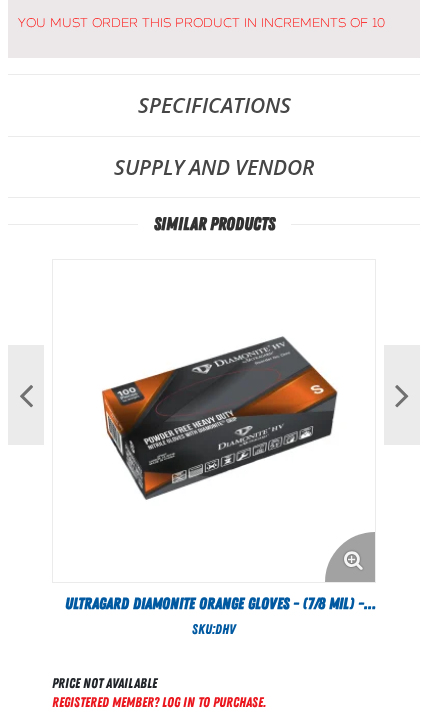 click on "Next" at bounding box center [402, 395] 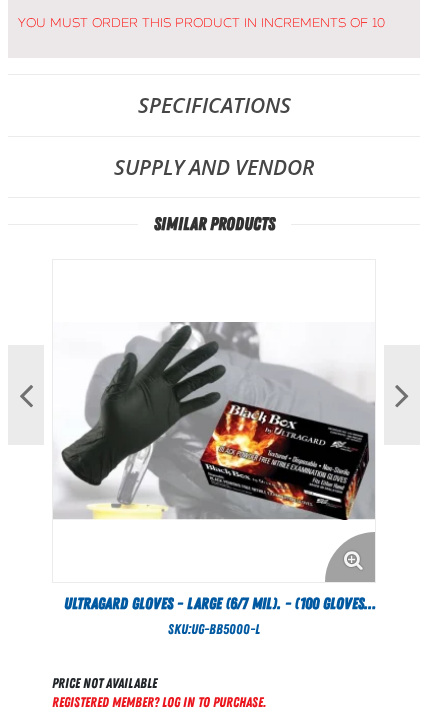click on "Next" at bounding box center [402, 395] 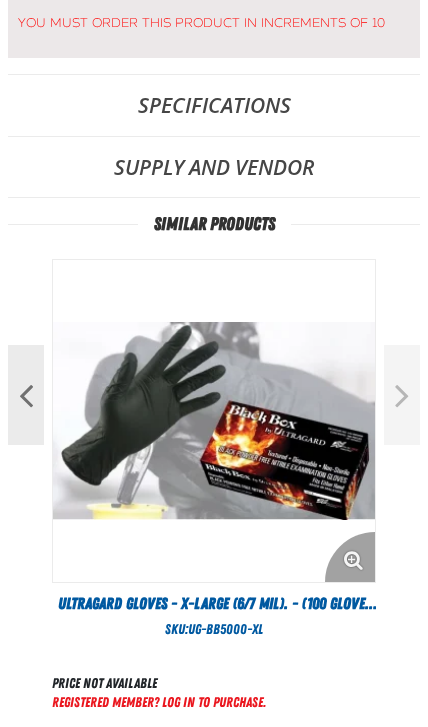 click on "Next" at bounding box center [402, 395] 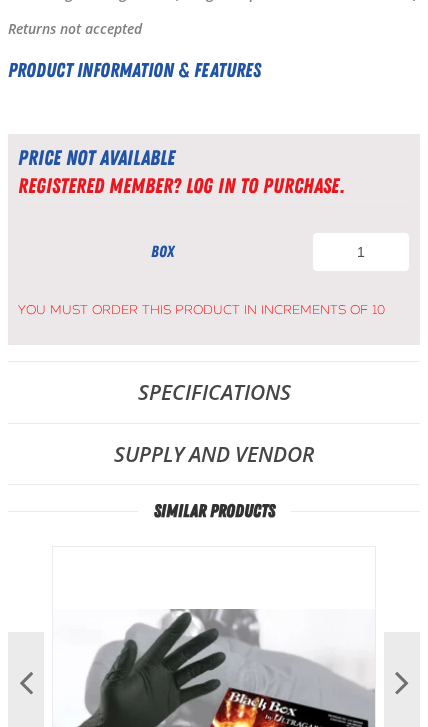 scroll, scrollTop: 858, scrollLeft: 0, axis: vertical 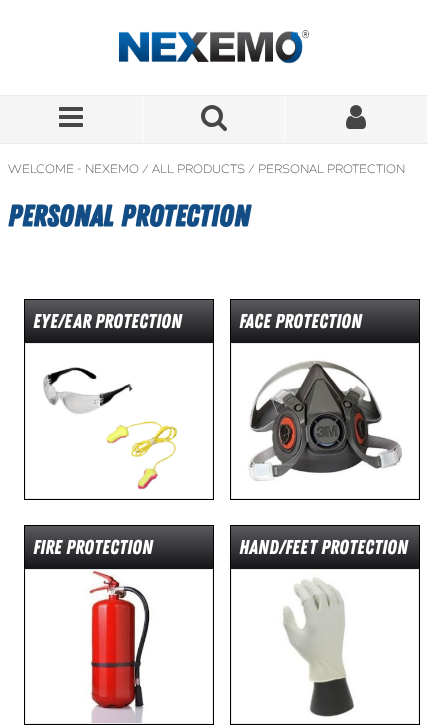 click at bounding box center [325, 647] 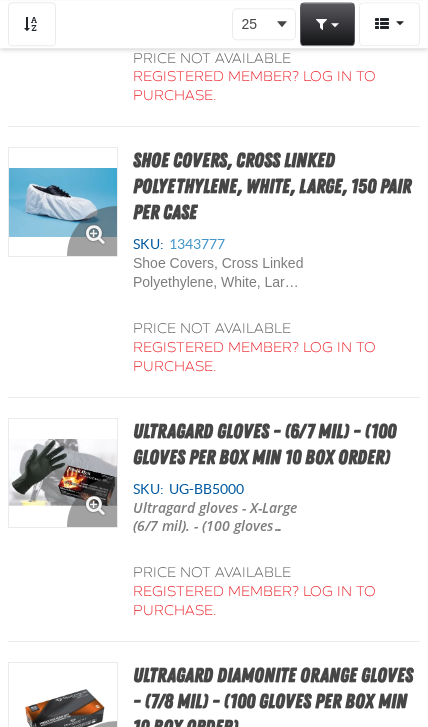 scroll, scrollTop: 1076, scrollLeft: 0, axis: vertical 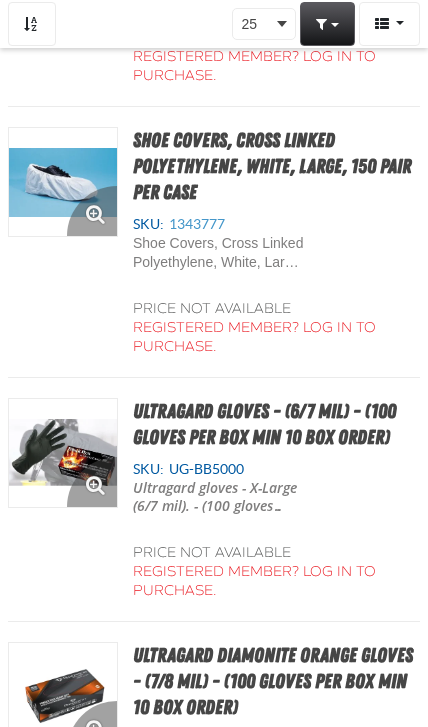 click on "Ultragard Diamonite Orange Gloves - (7/8 mil) - (100 gloves per box MIN 10 box order)" at bounding box center [273, 681] 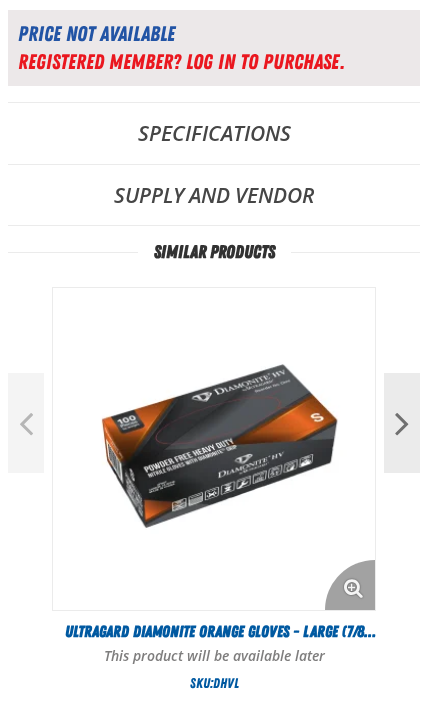 scroll, scrollTop: 951, scrollLeft: 0, axis: vertical 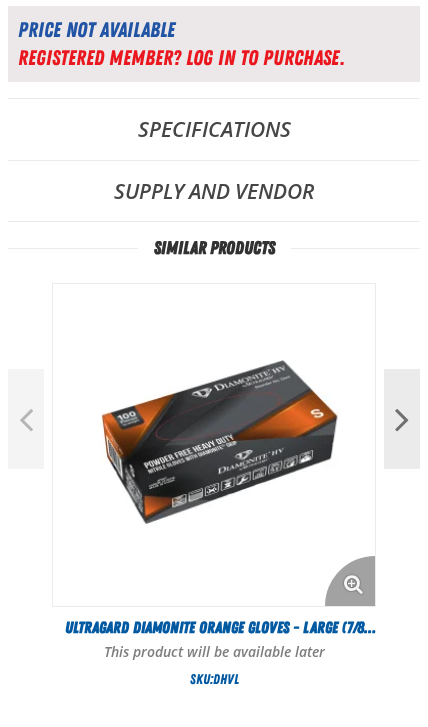 click on "Ultragard Diamonite Orange Gloves - Large (7/8 mil). - (100 gloves per box MIN 10 box order)" at bounding box center [214, 628] 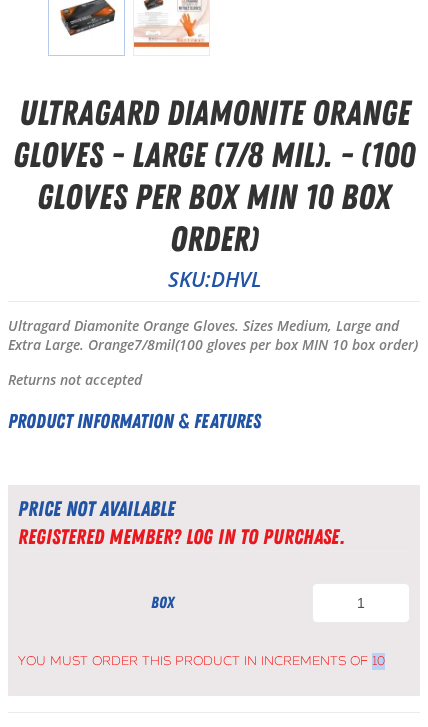 scroll, scrollTop: 569, scrollLeft: 0, axis: vertical 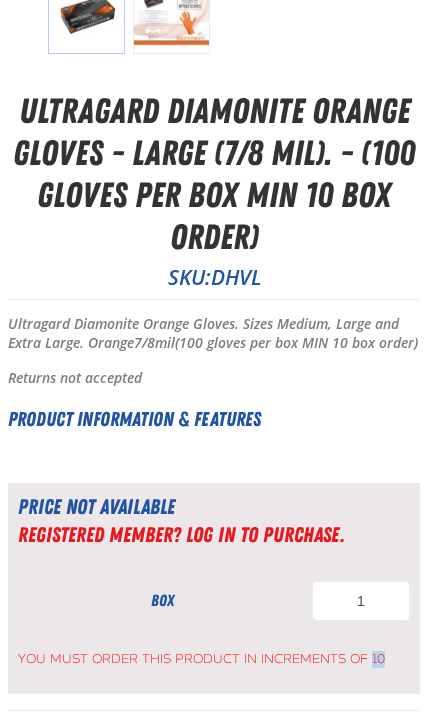 click on "Price not available" at bounding box center (214, 507) 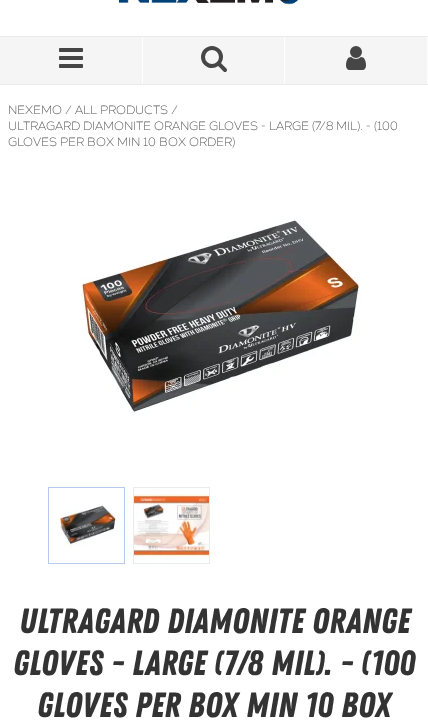 scroll, scrollTop: 58, scrollLeft: 0, axis: vertical 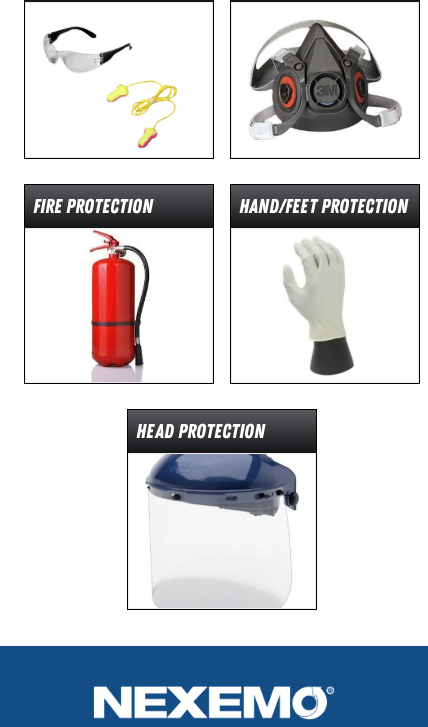 click at bounding box center [325, 306] 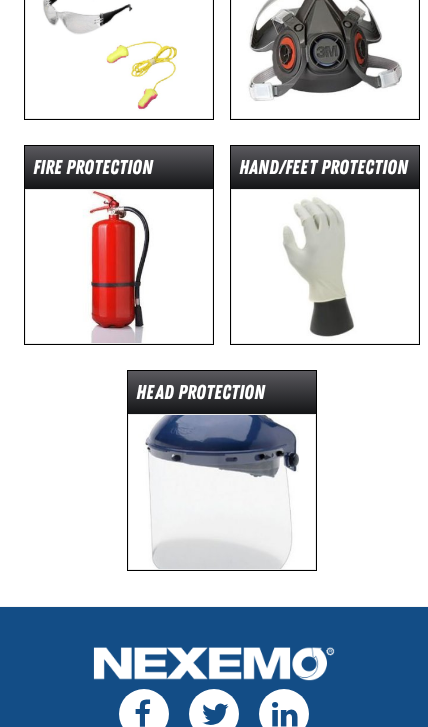 click at bounding box center [325, 267] 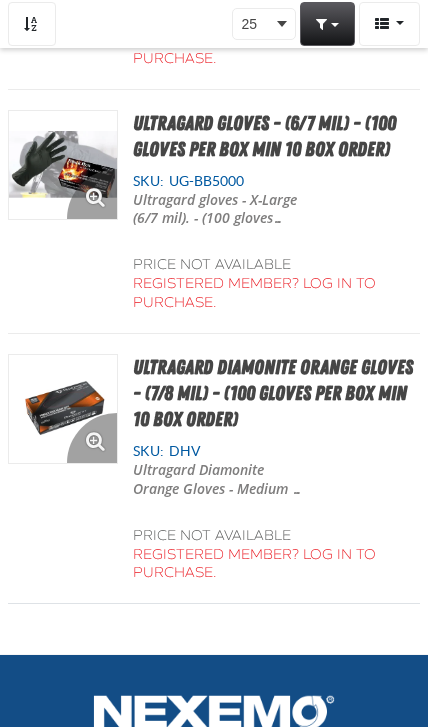 scroll, scrollTop: 1362, scrollLeft: 0, axis: vertical 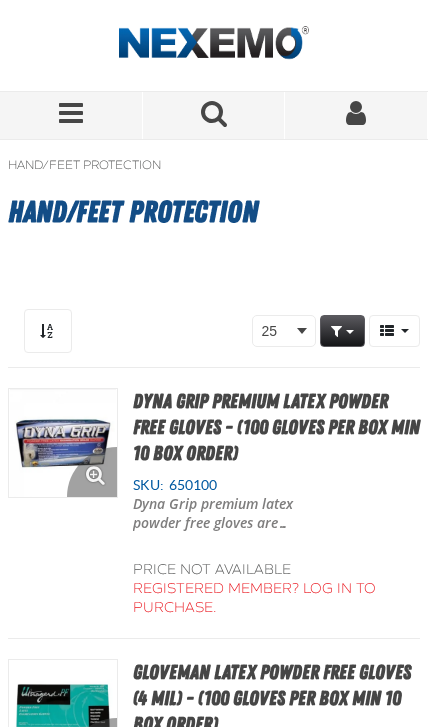 click at bounding box center [394, 331] 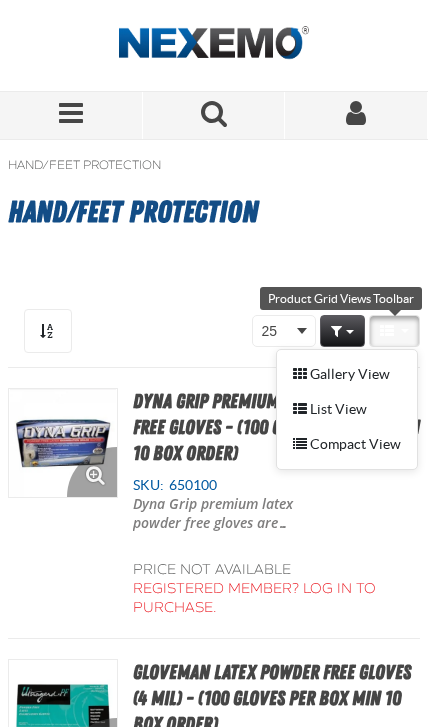 click on "Gallery View" at bounding box center (347, 374) 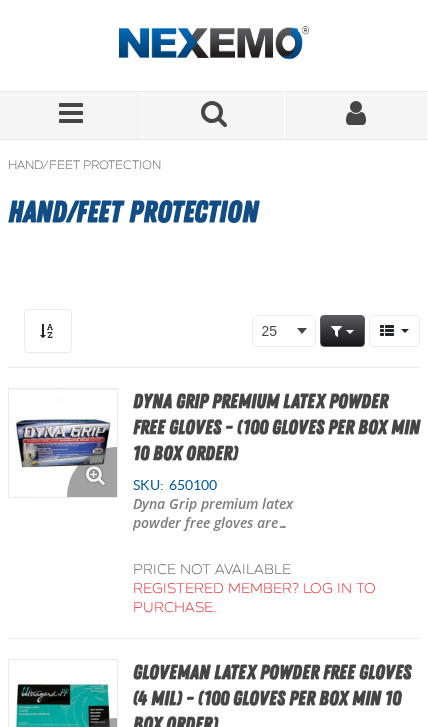 scroll, scrollTop: 4, scrollLeft: 0, axis: vertical 